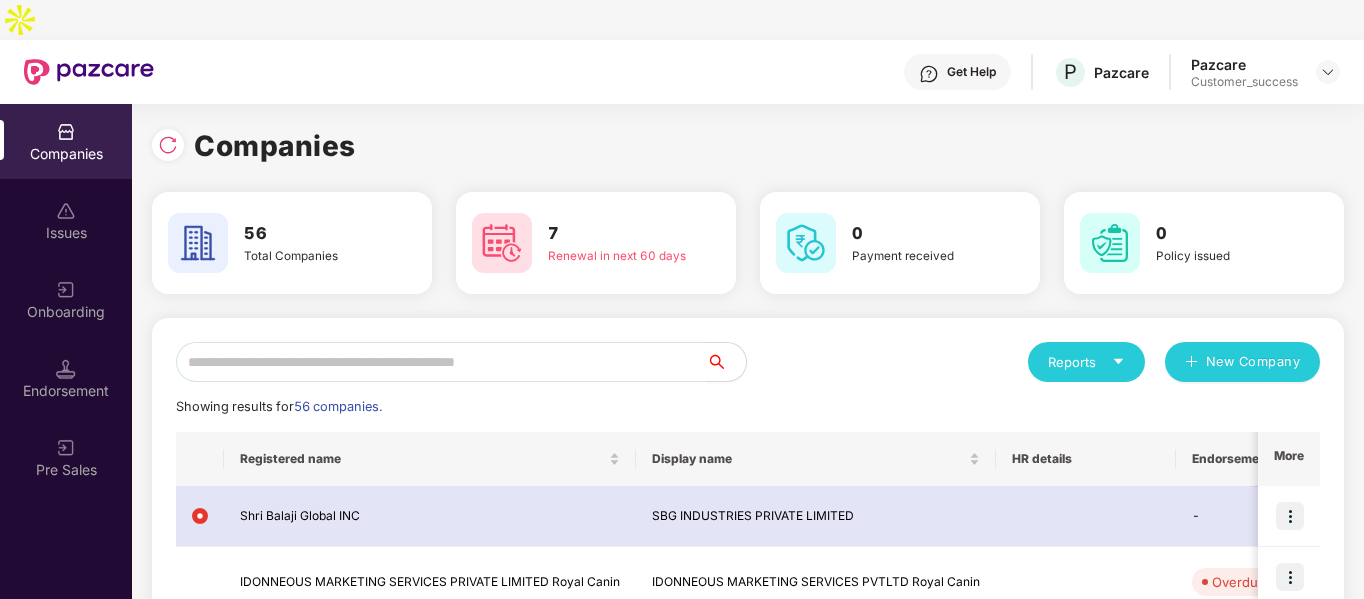 scroll, scrollTop: 0, scrollLeft: 0, axis: both 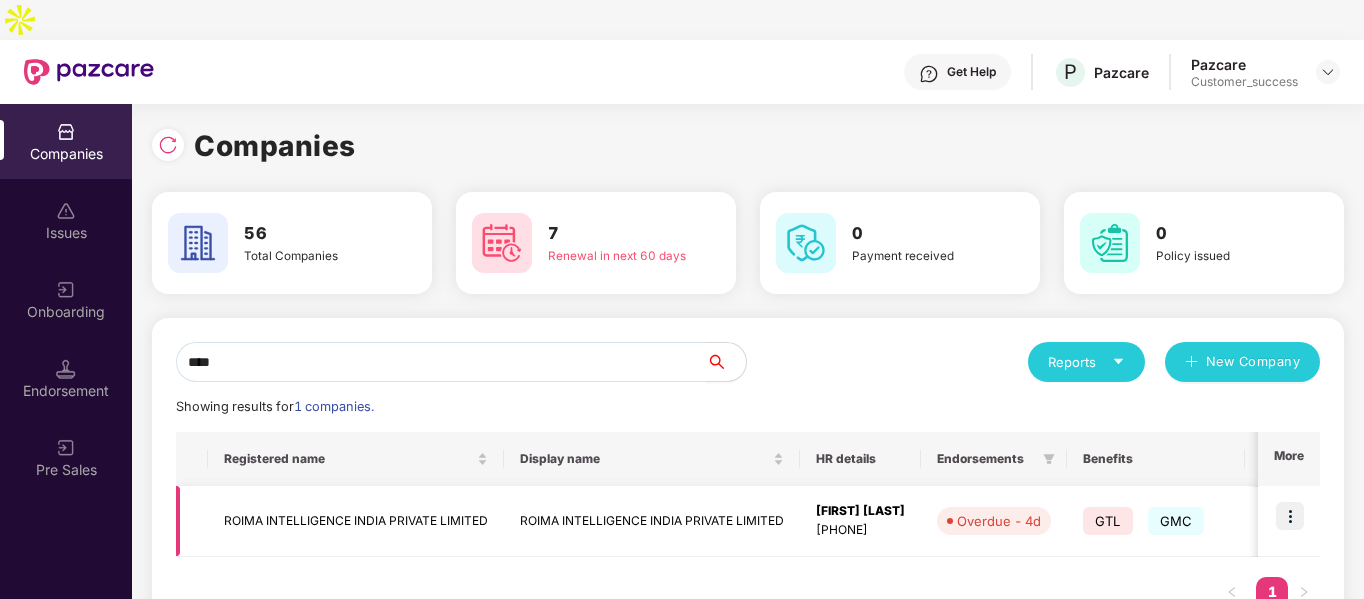 type on "****" 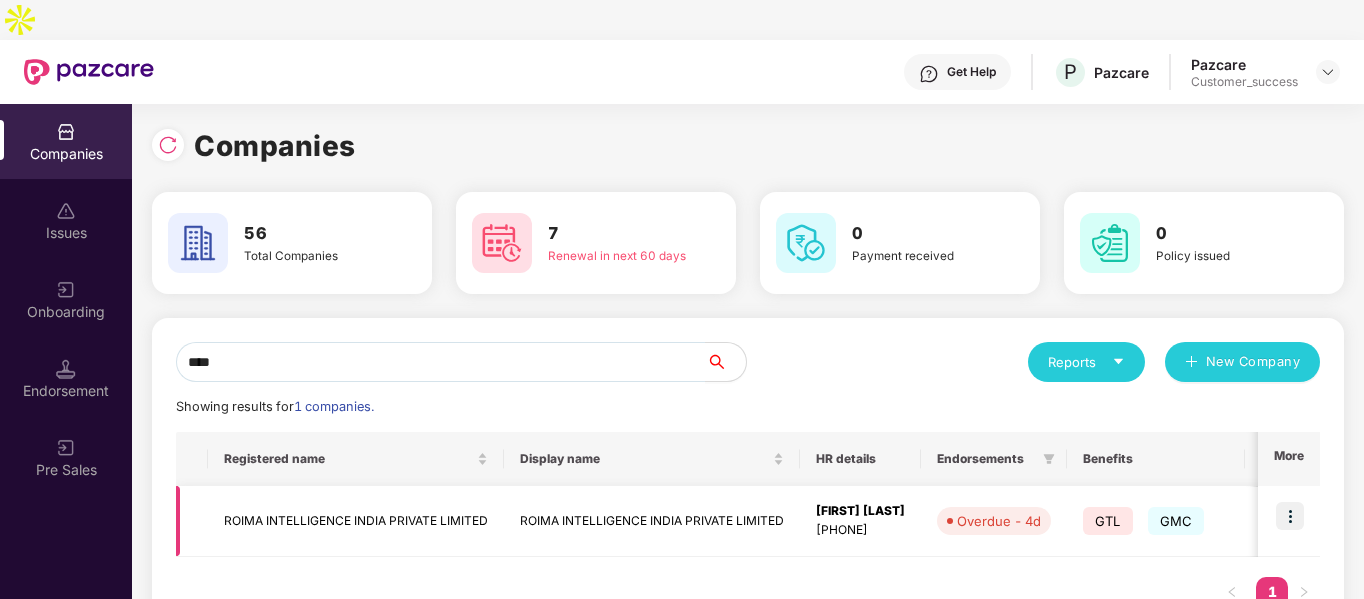 click at bounding box center [1290, 516] 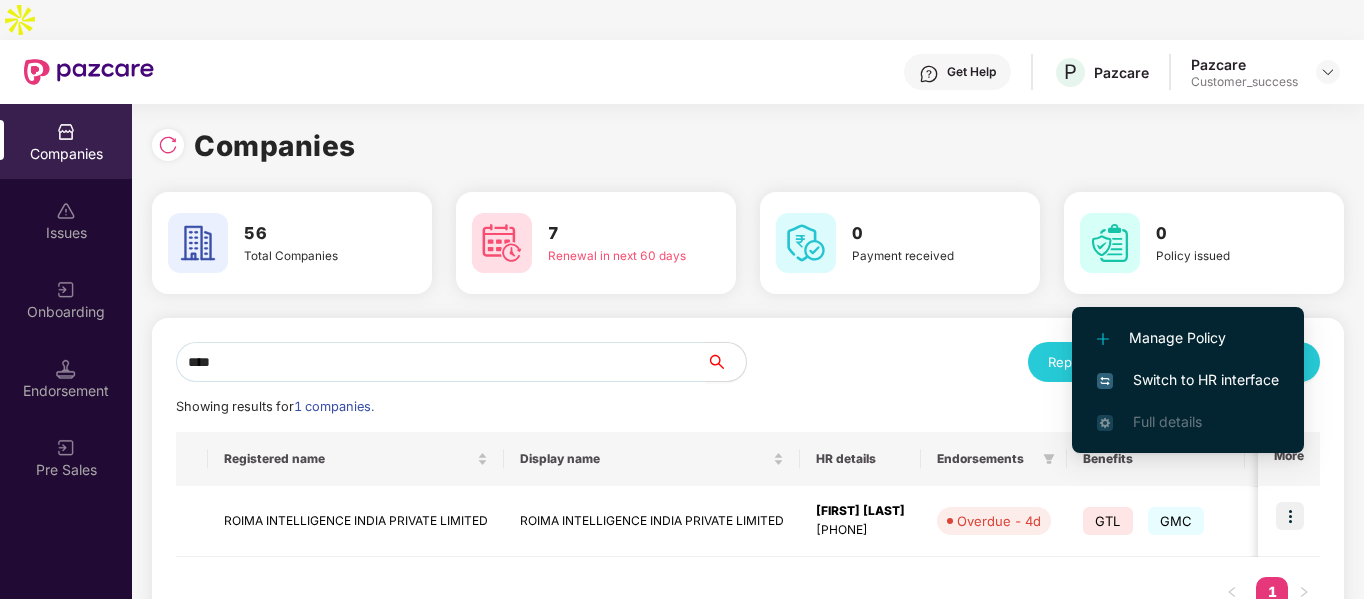 click on "Switch to HR interface" at bounding box center [1188, 380] 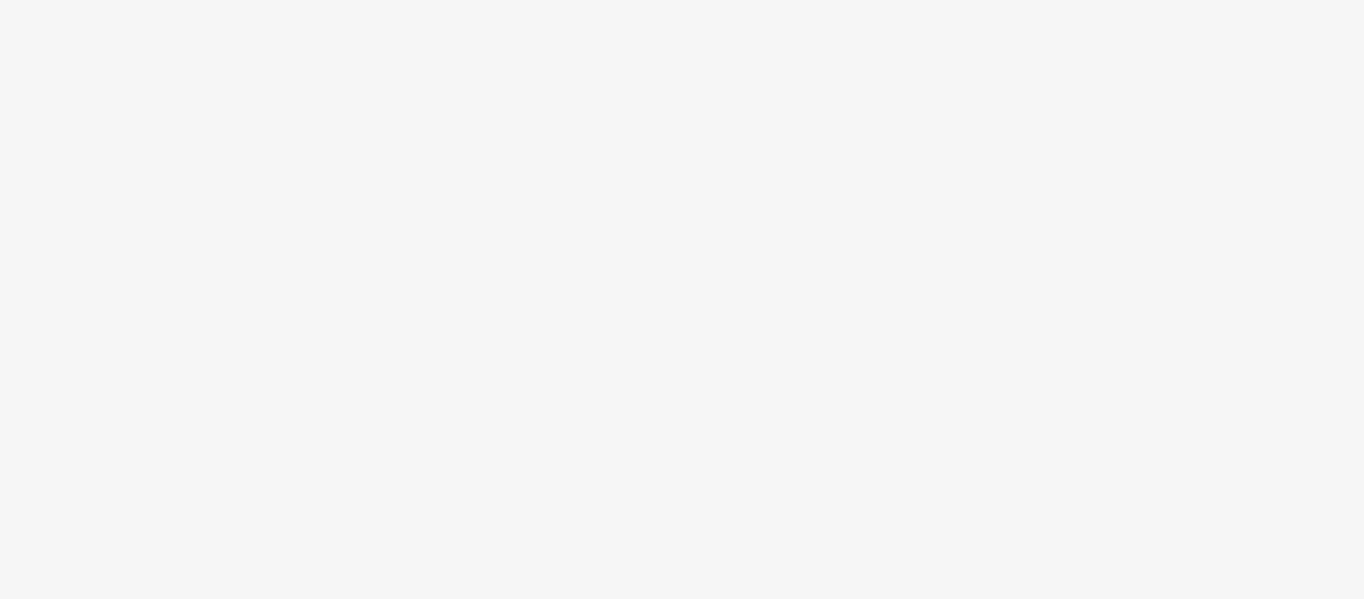 scroll, scrollTop: 0, scrollLeft: 0, axis: both 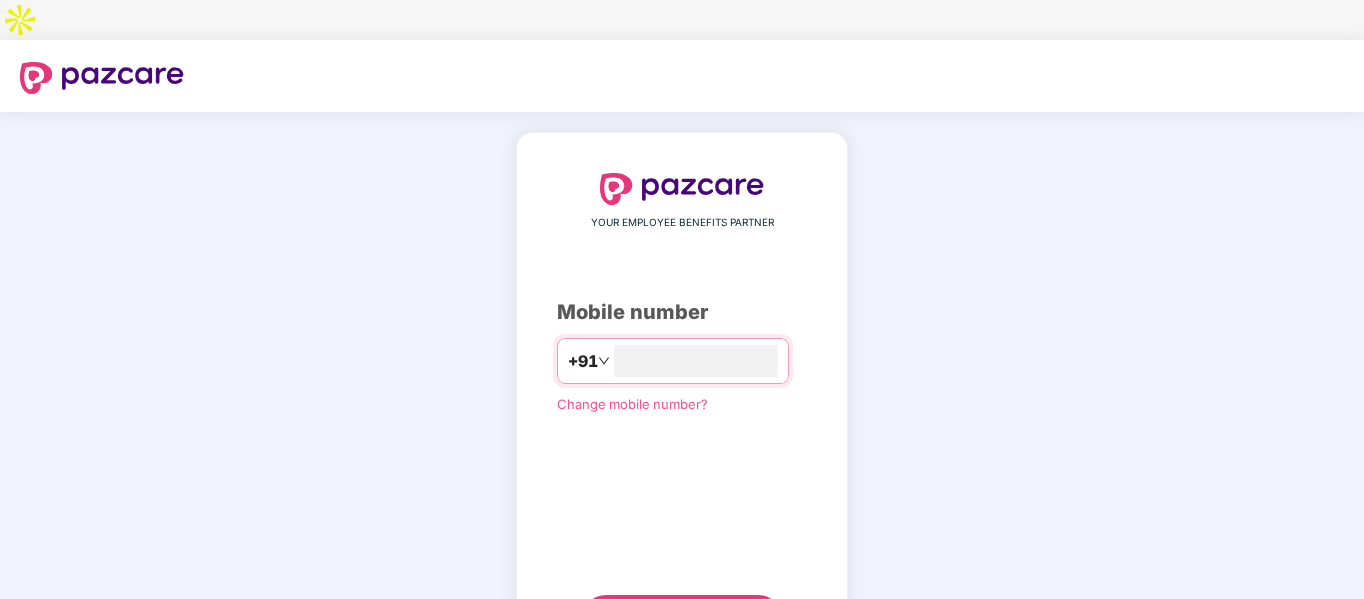 type on "**********" 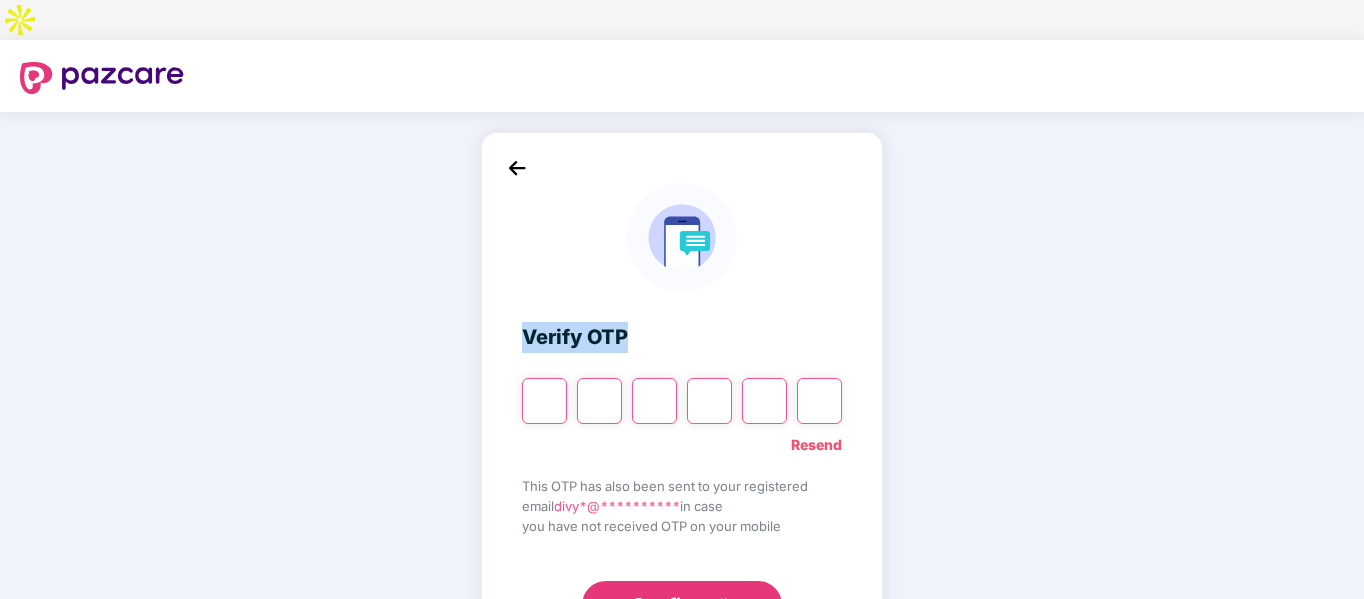 drag, startPoint x: 0, startPoint y: 0, endPoint x: 540, endPoint y: 363, distance: 650.6681 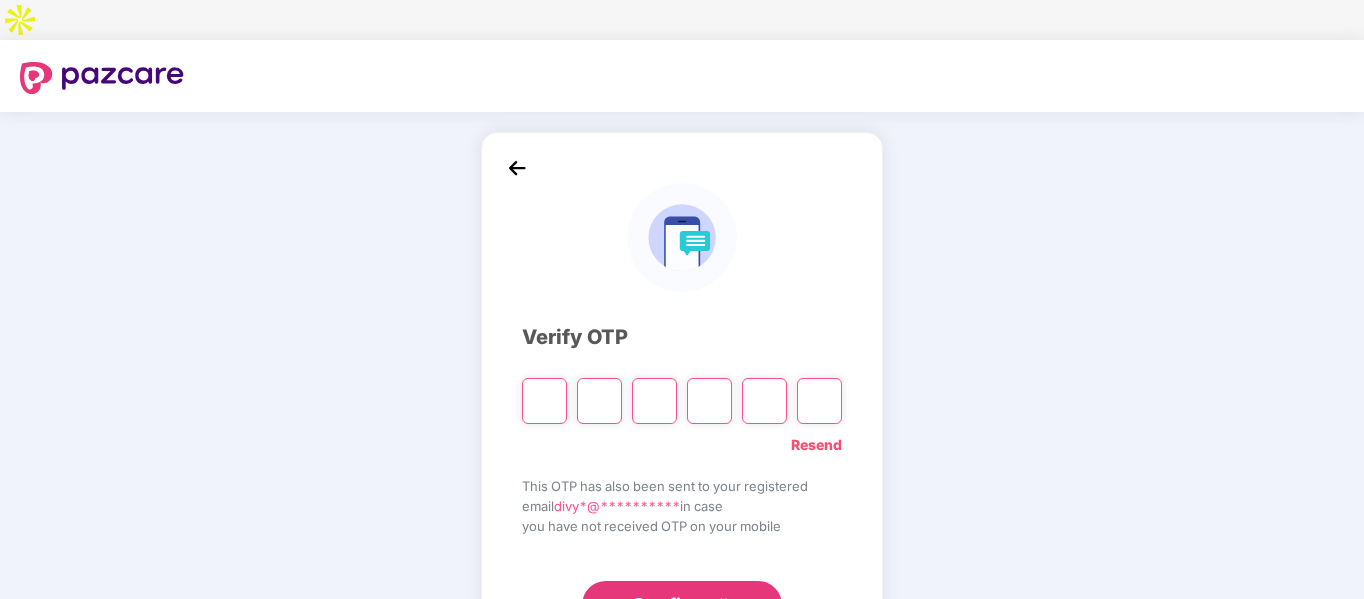click at bounding box center [544, 401] 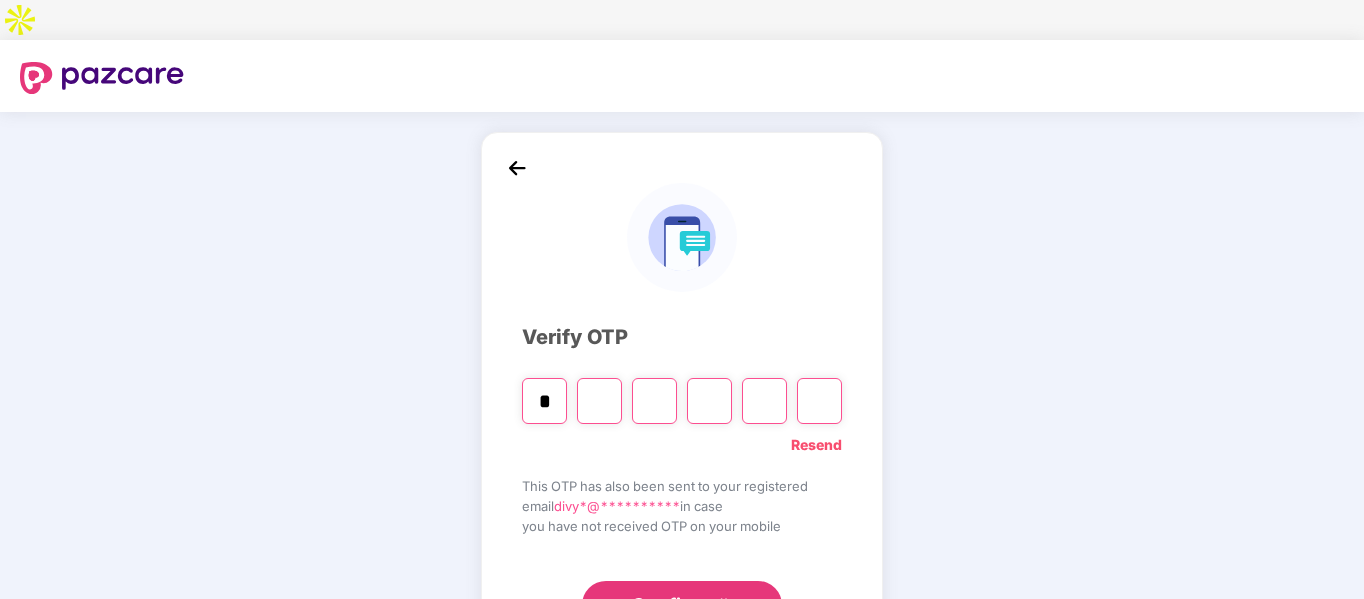type on "*" 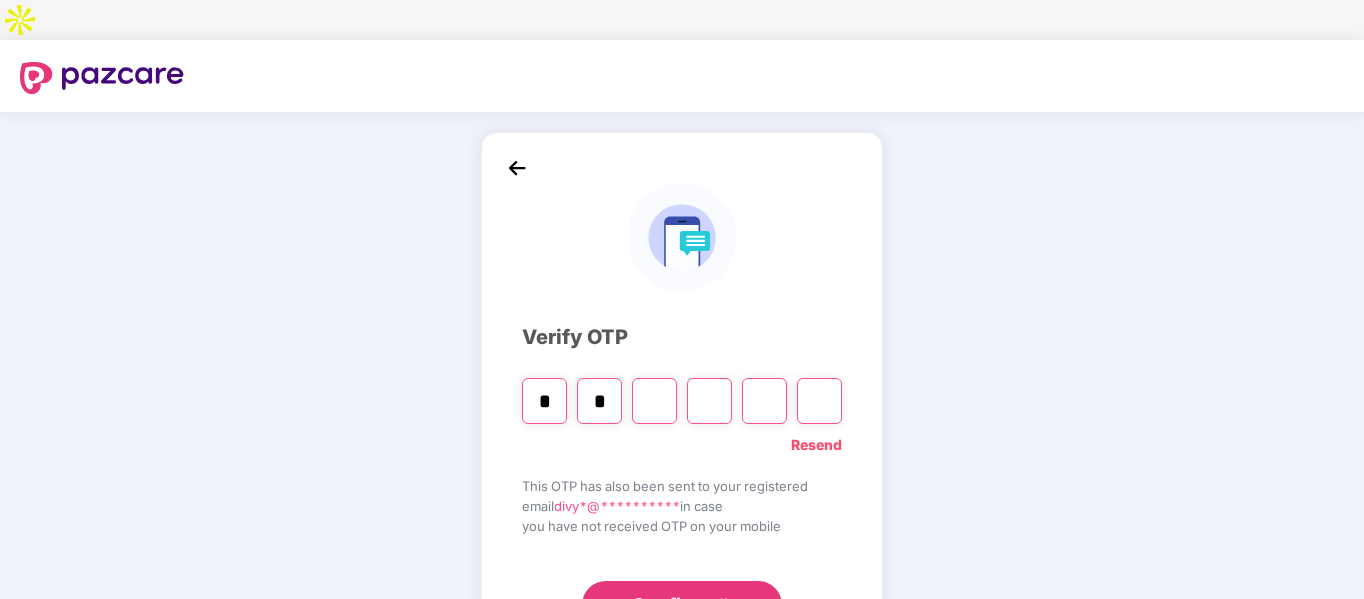 type on "*" 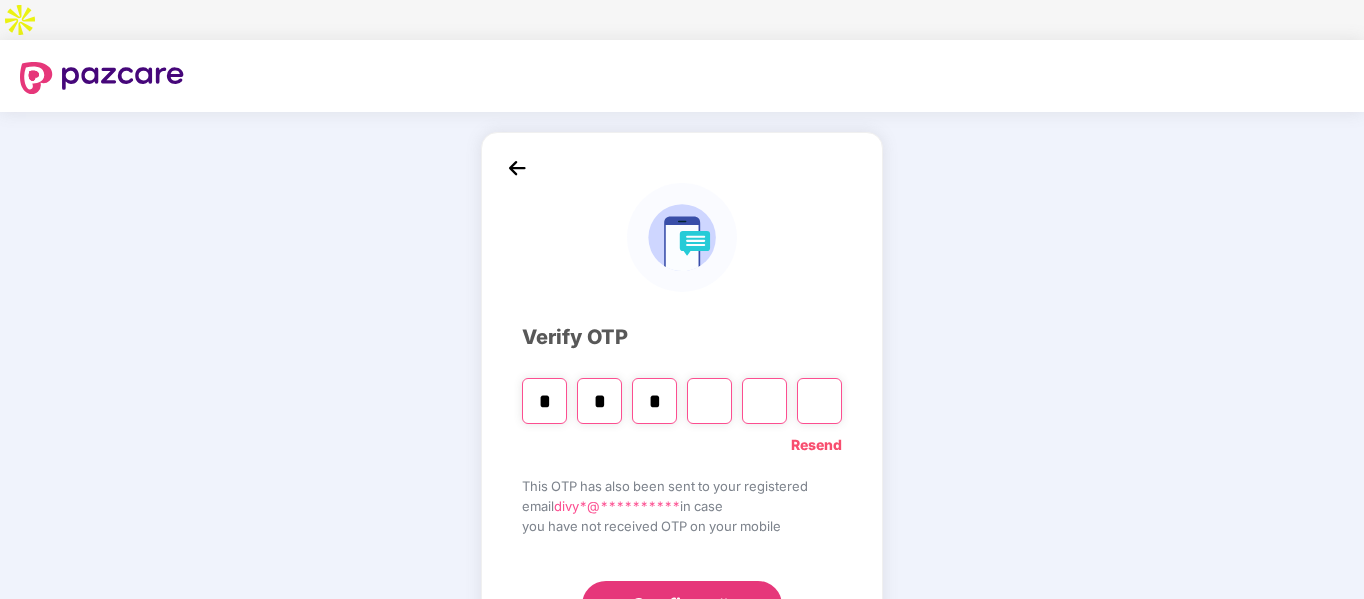 type on "*" 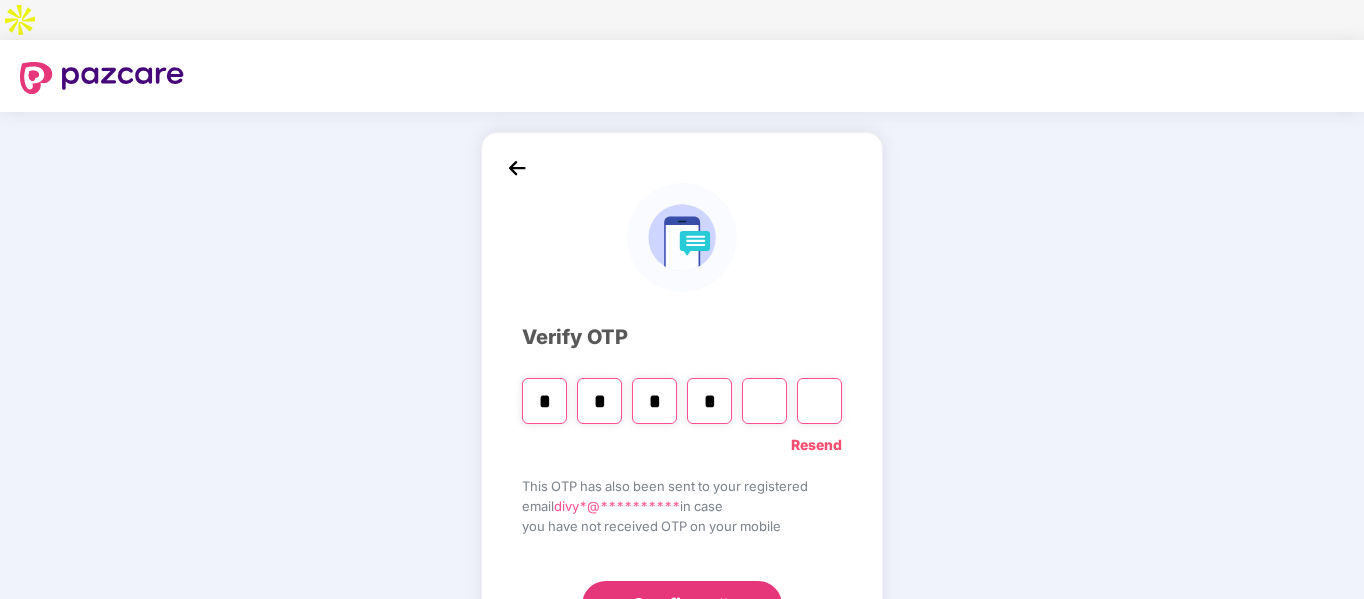 type on "*" 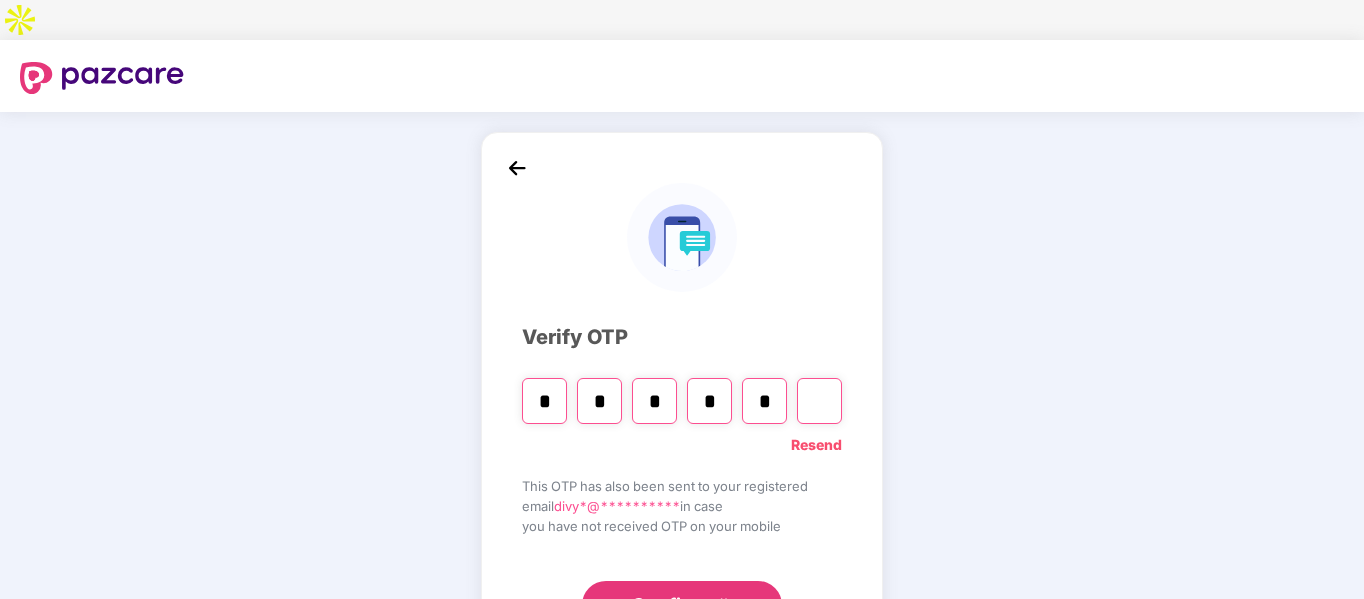 type on "*" 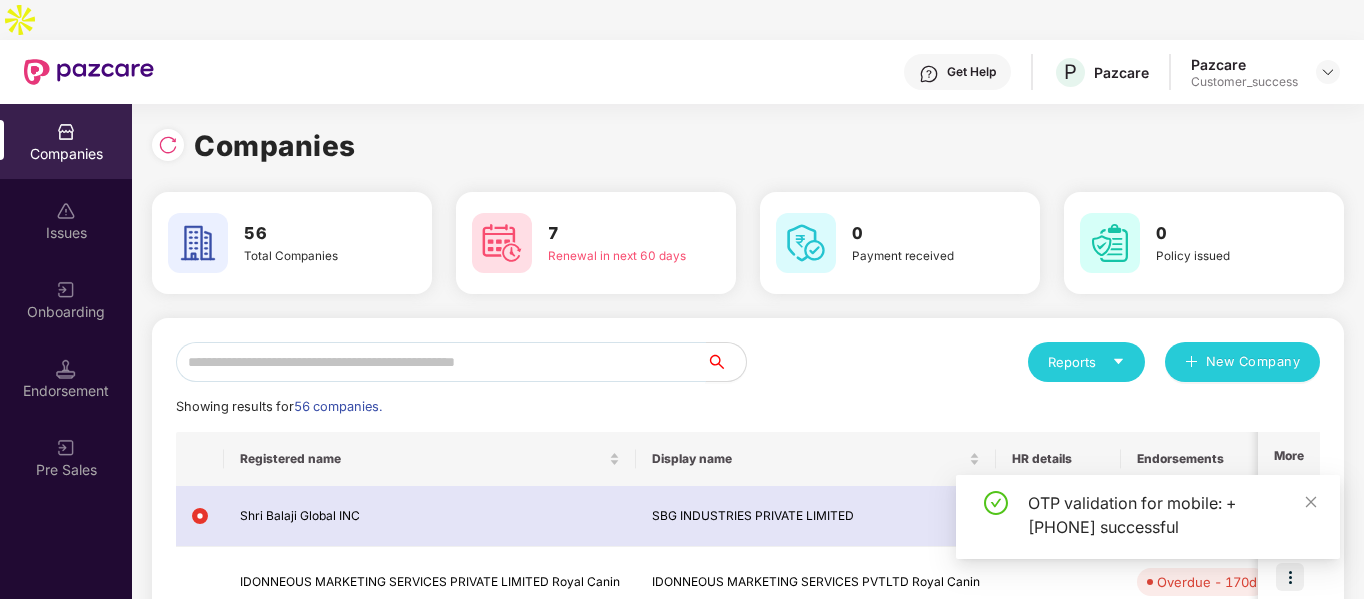 click at bounding box center (441, 362) 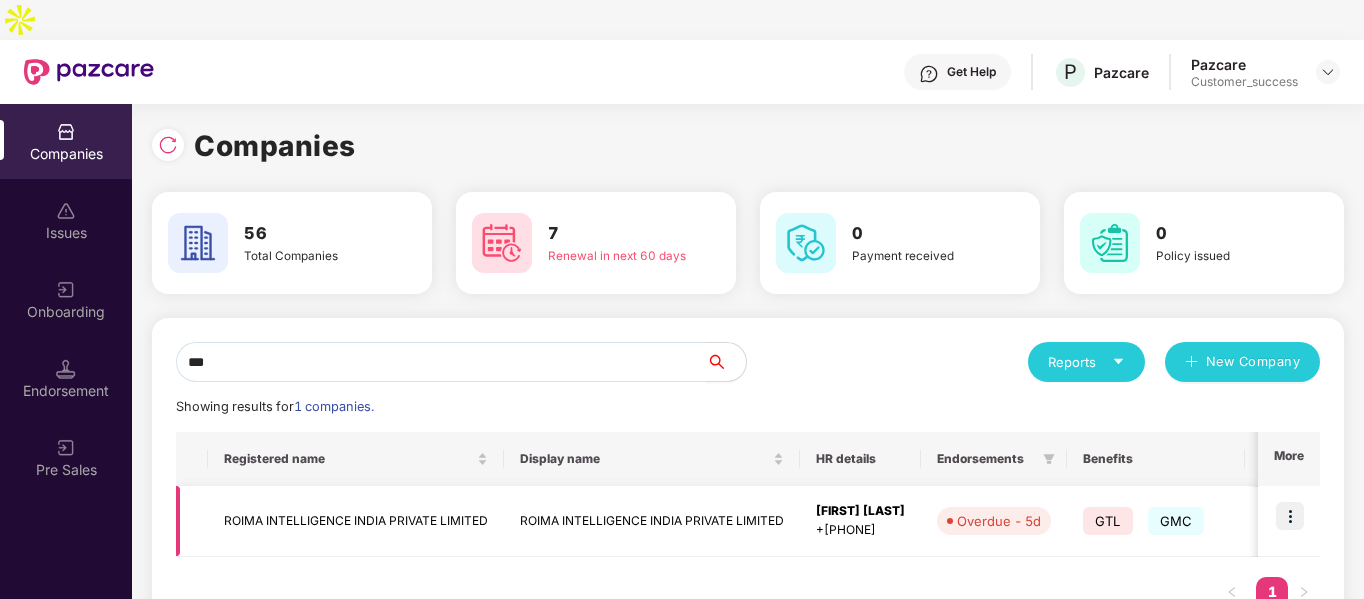 type on "***" 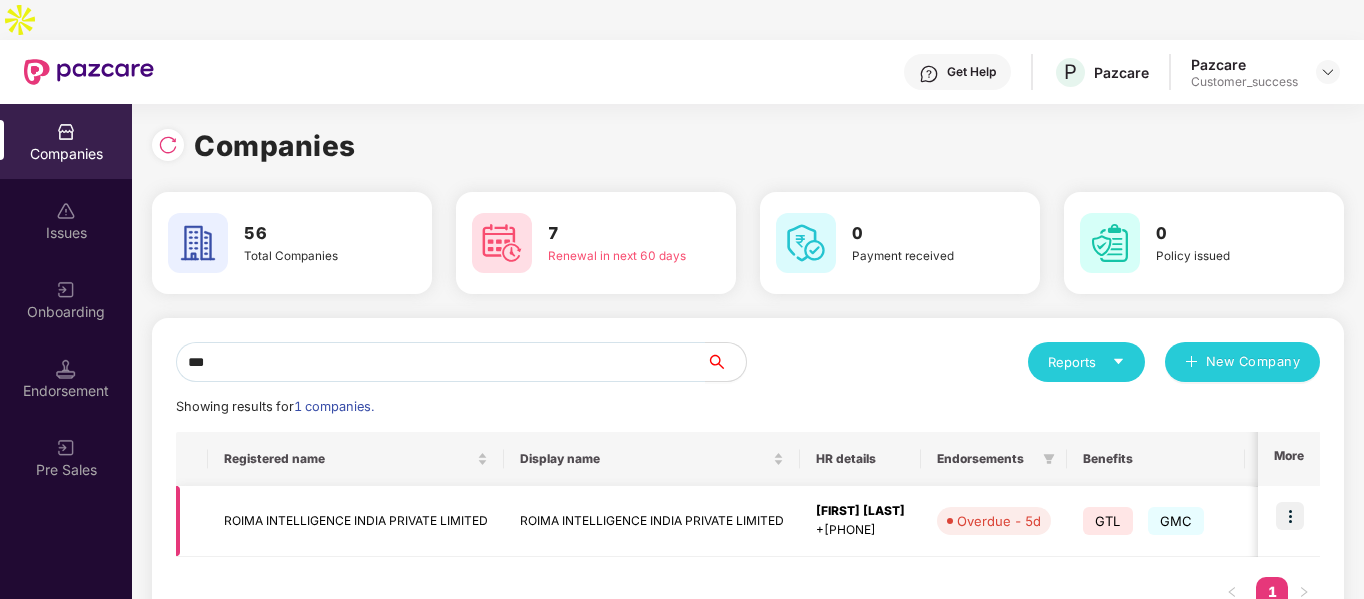 click at bounding box center [1290, 516] 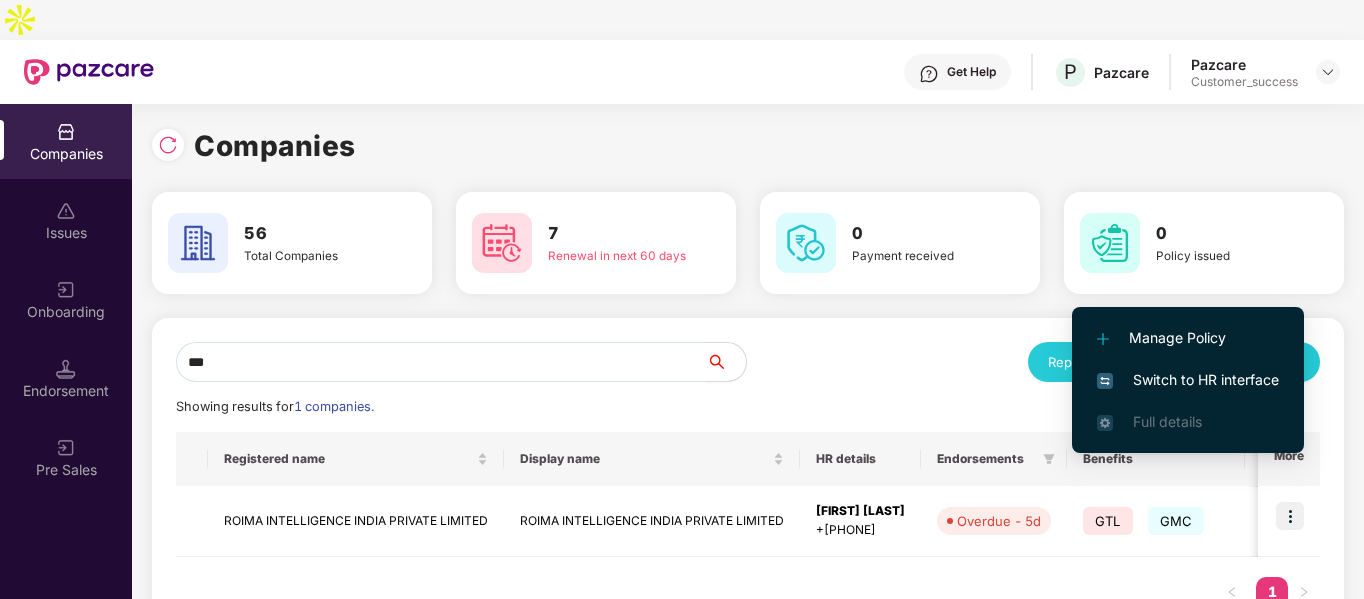 drag, startPoint x: 1301, startPoint y: 482, endPoint x: 1150, endPoint y: 376, distance: 184.4912 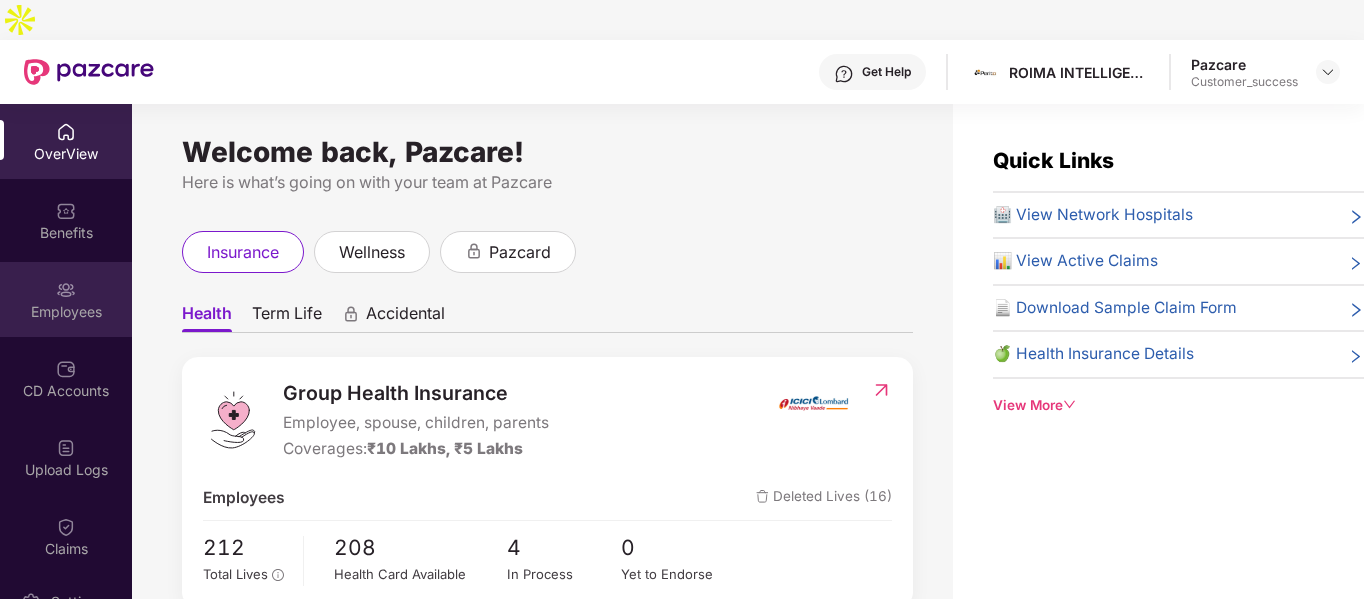 click on "Employees" at bounding box center [66, 299] 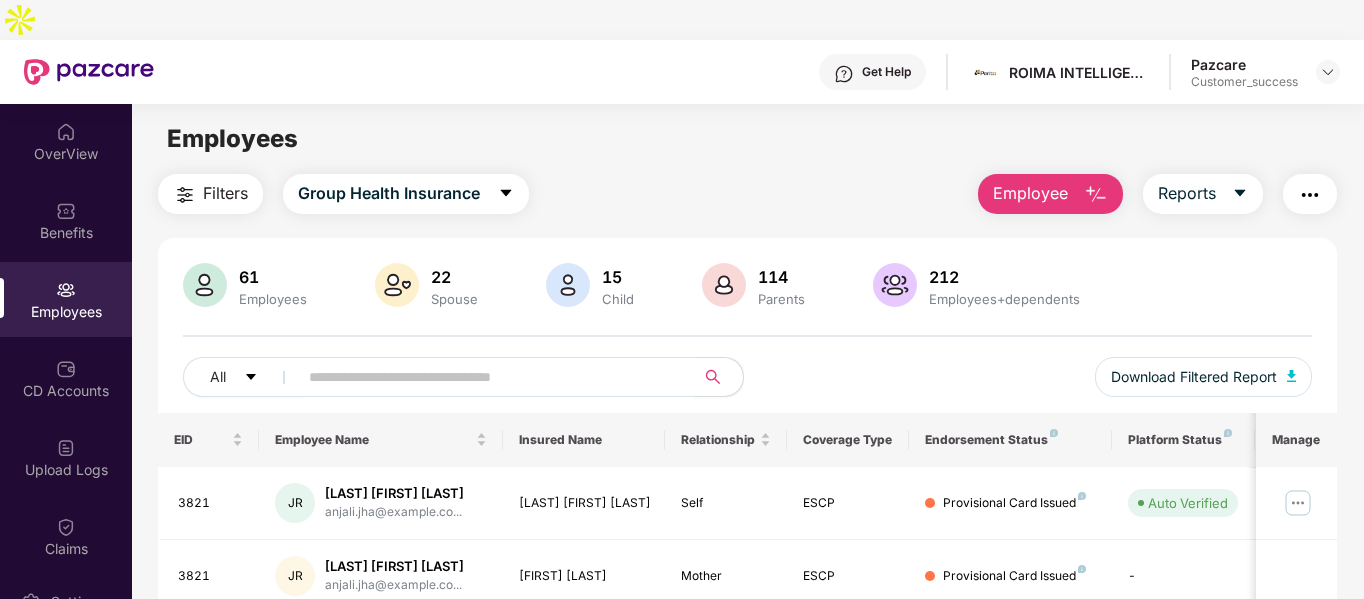 click at bounding box center (488, 377) 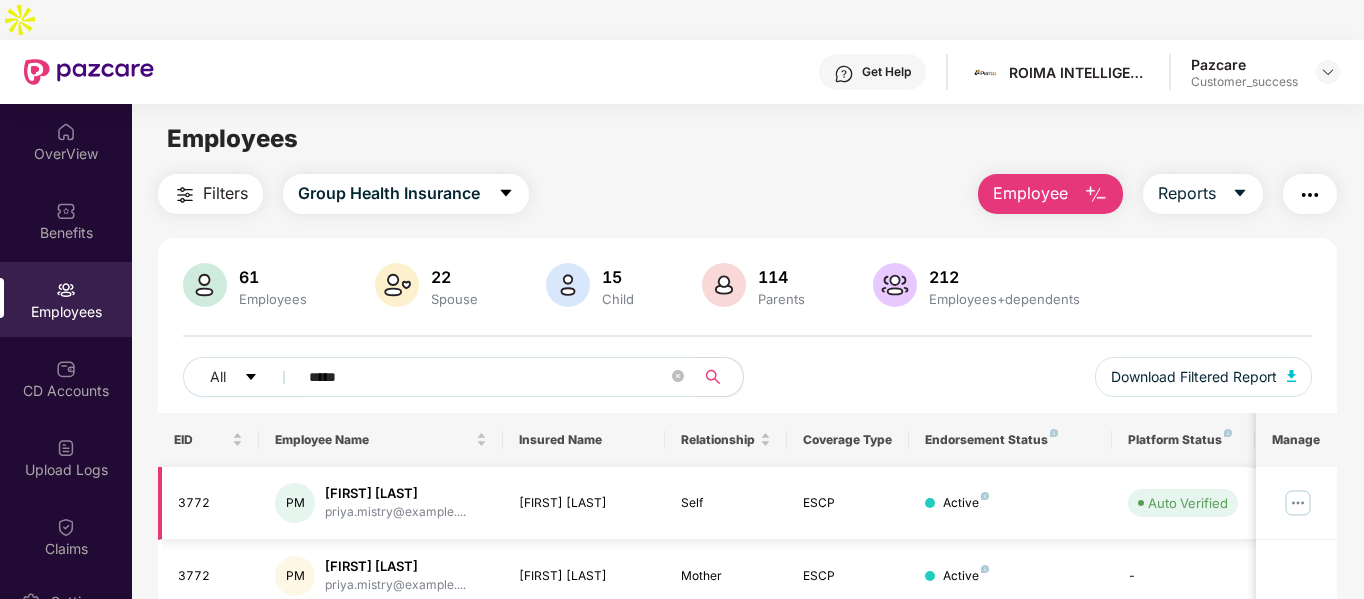 type on "*****" 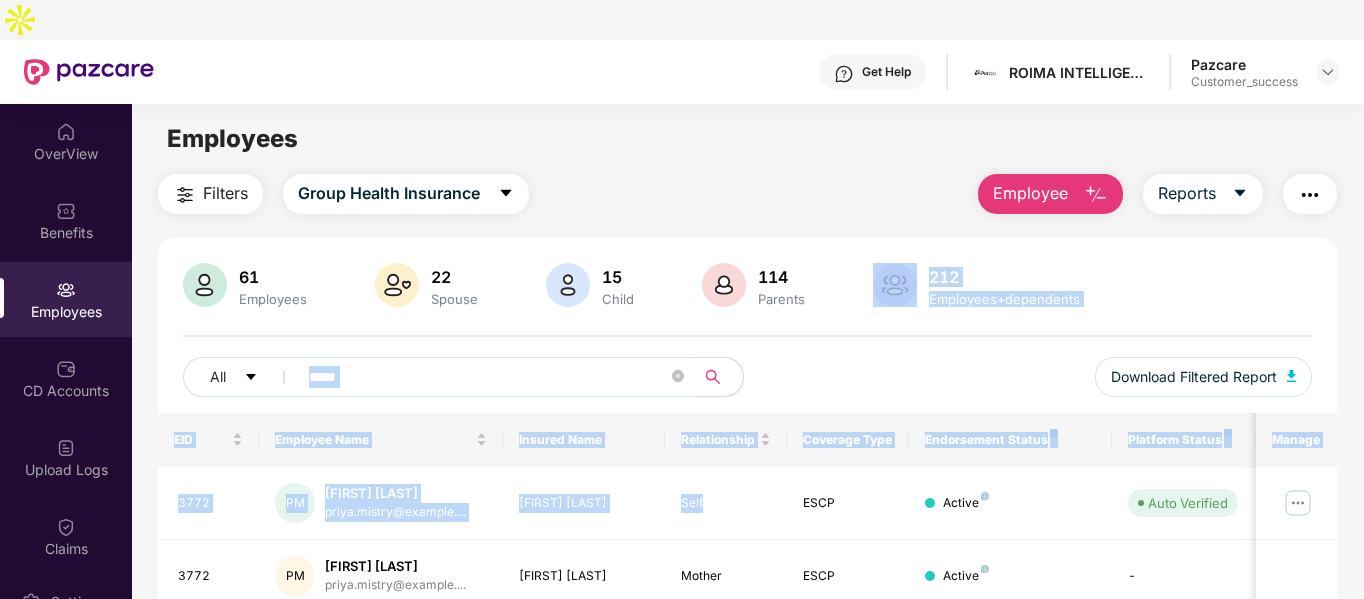 drag, startPoint x: 739, startPoint y: 434, endPoint x: 891, endPoint y: 246, distance: 241.76021 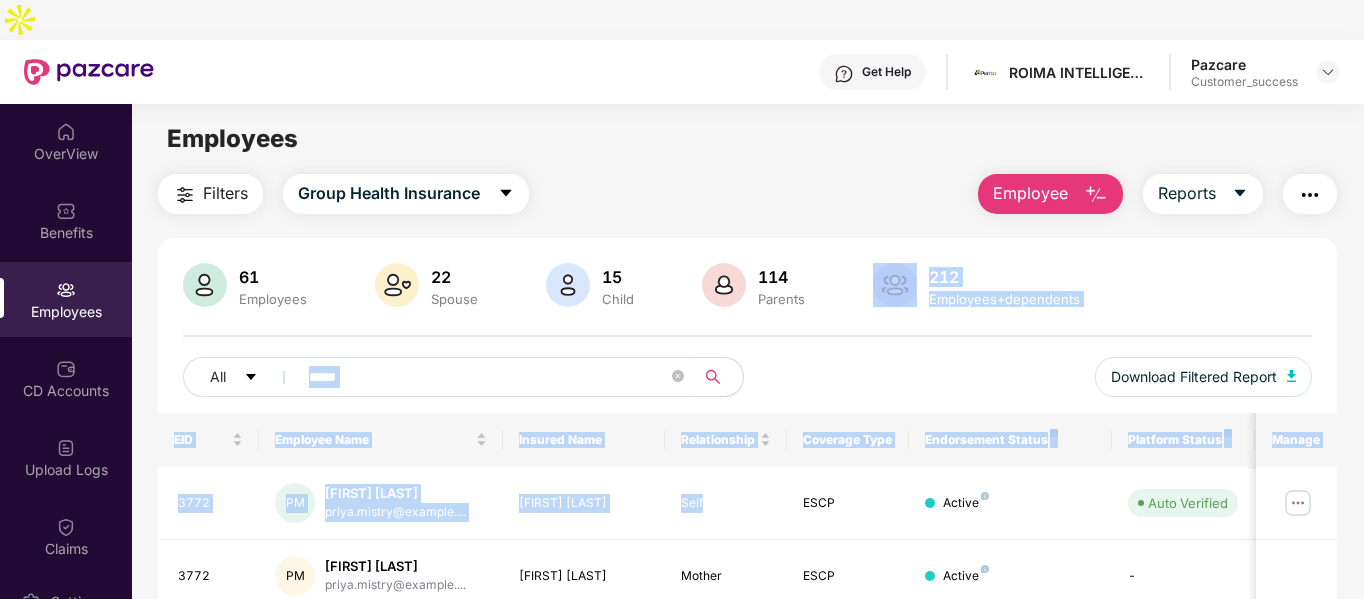 click on "All ***** Download Filtered Report" at bounding box center (748, 385) 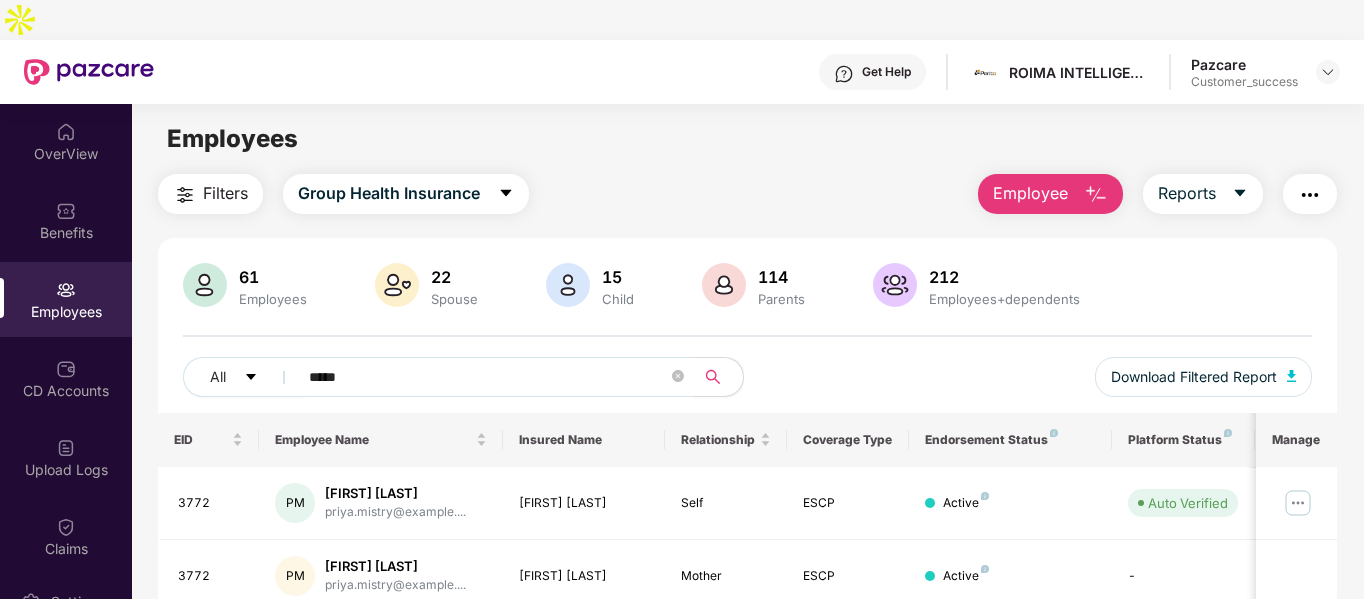 scroll, scrollTop: 119, scrollLeft: 0, axis: vertical 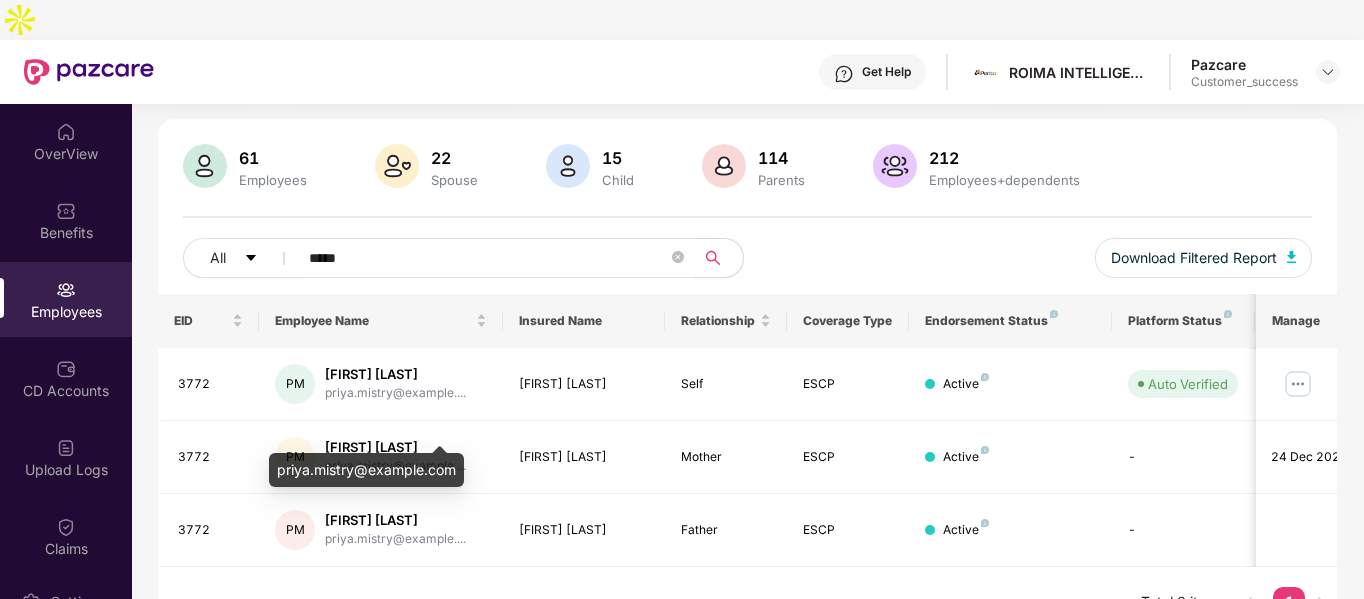 click on "priya.mistry@example.com" at bounding box center (366, 470) 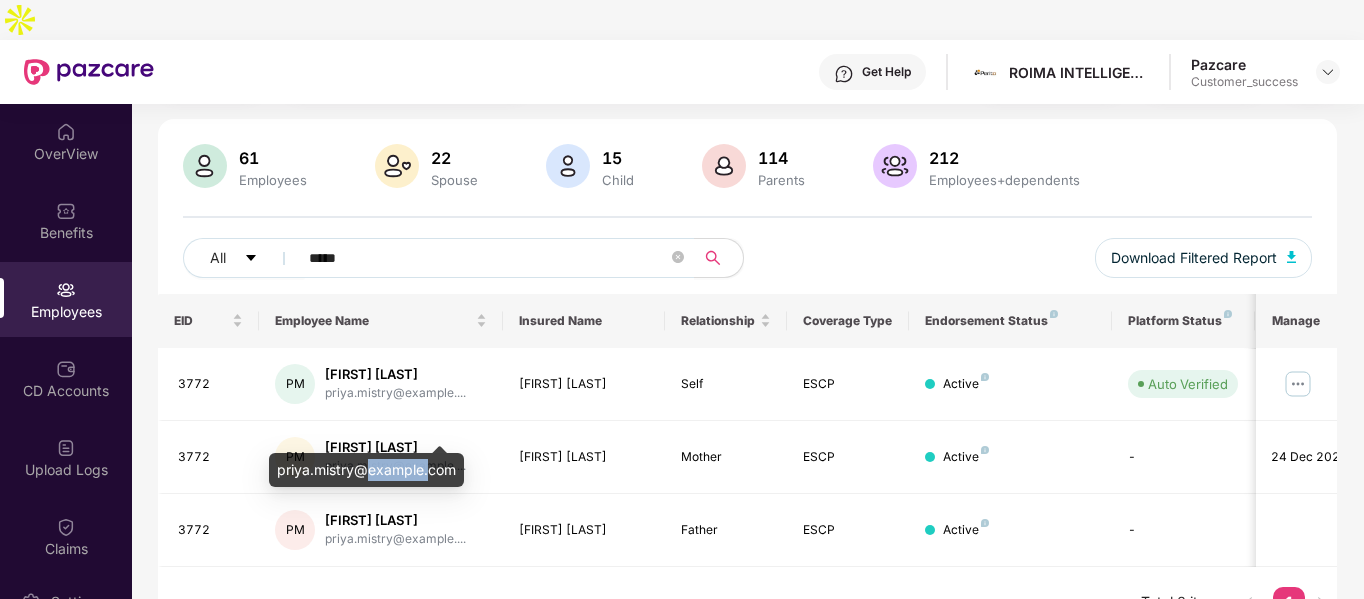 click on "priya.mistry@example.com" at bounding box center [366, 470] 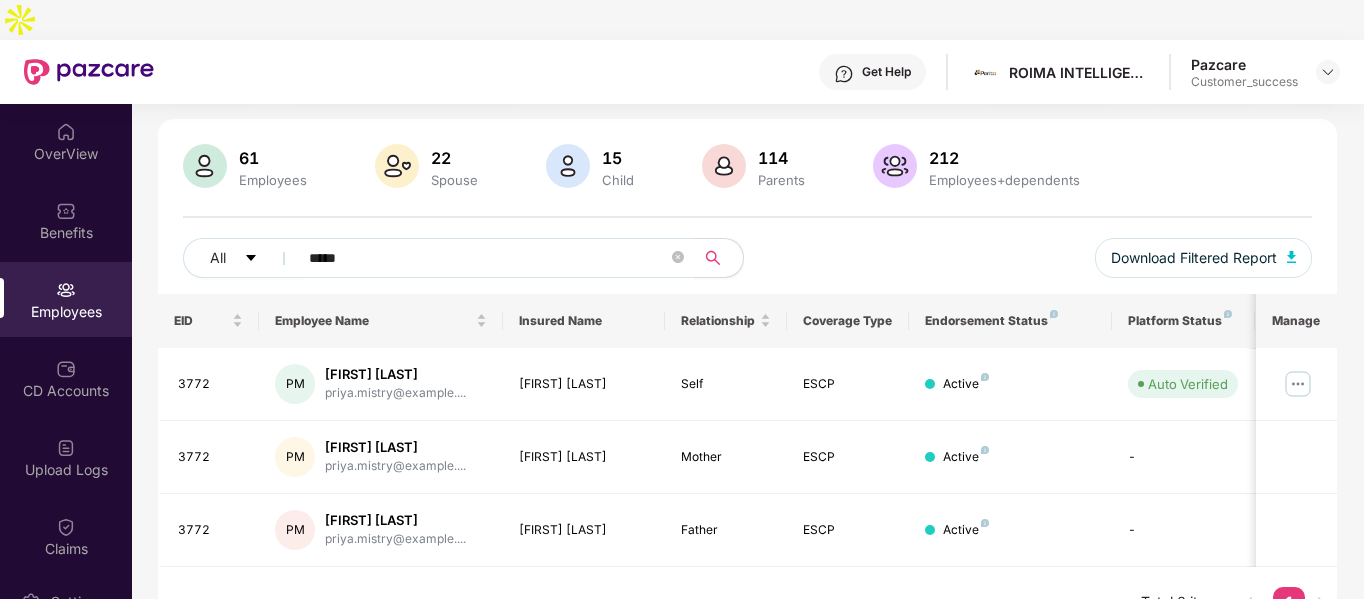 scroll, scrollTop: 0, scrollLeft: 0, axis: both 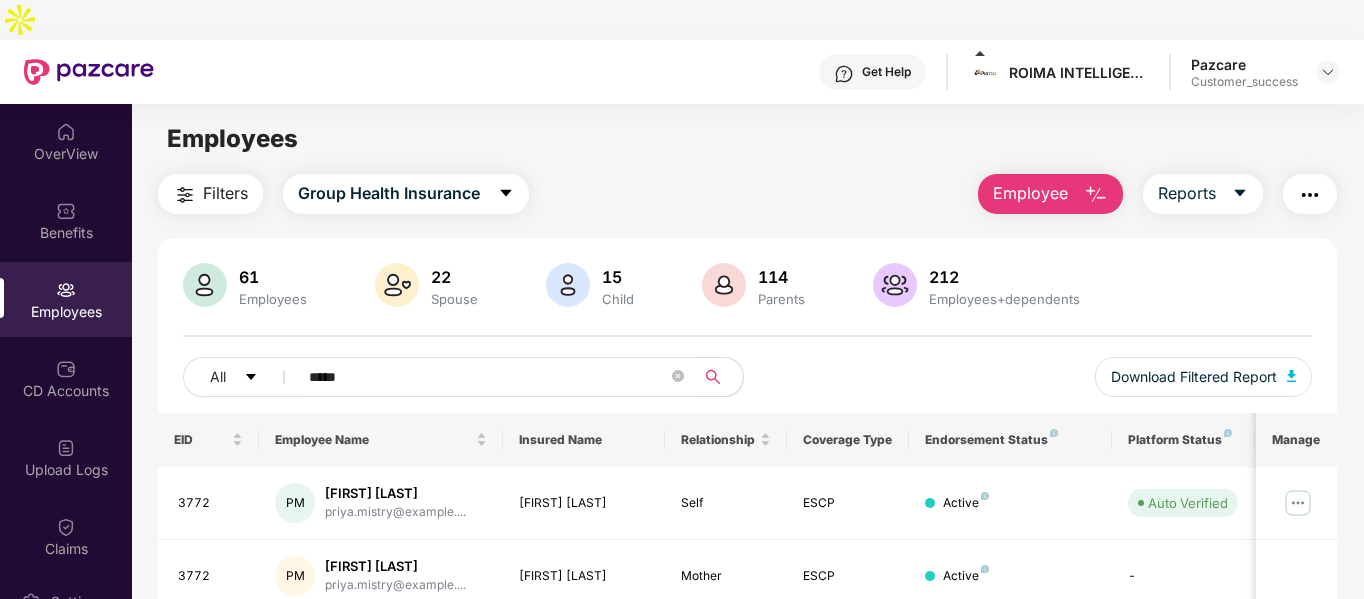 click on "ROIMA INTELLIGENCE INDIA PRIVATE LIMITED" at bounding box center (1079, 72) 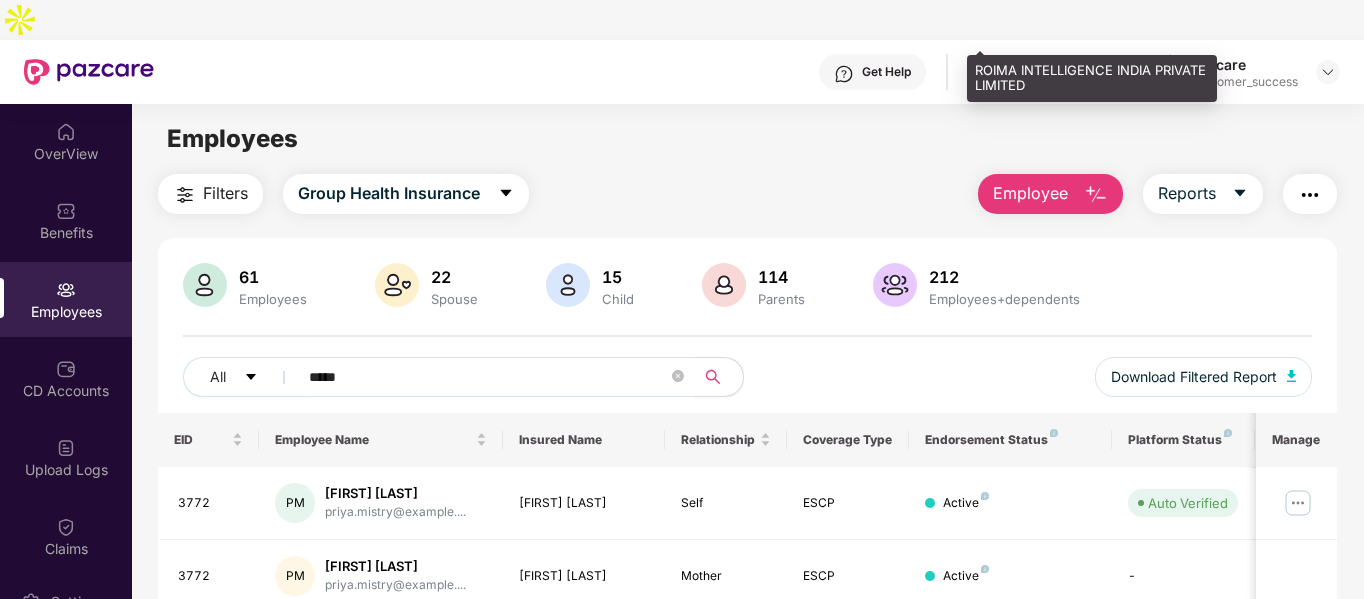 click on "ROIMA INTELLIGENCE INDIA PRIVATE LIMITED" at bounding box center [1092, 78] 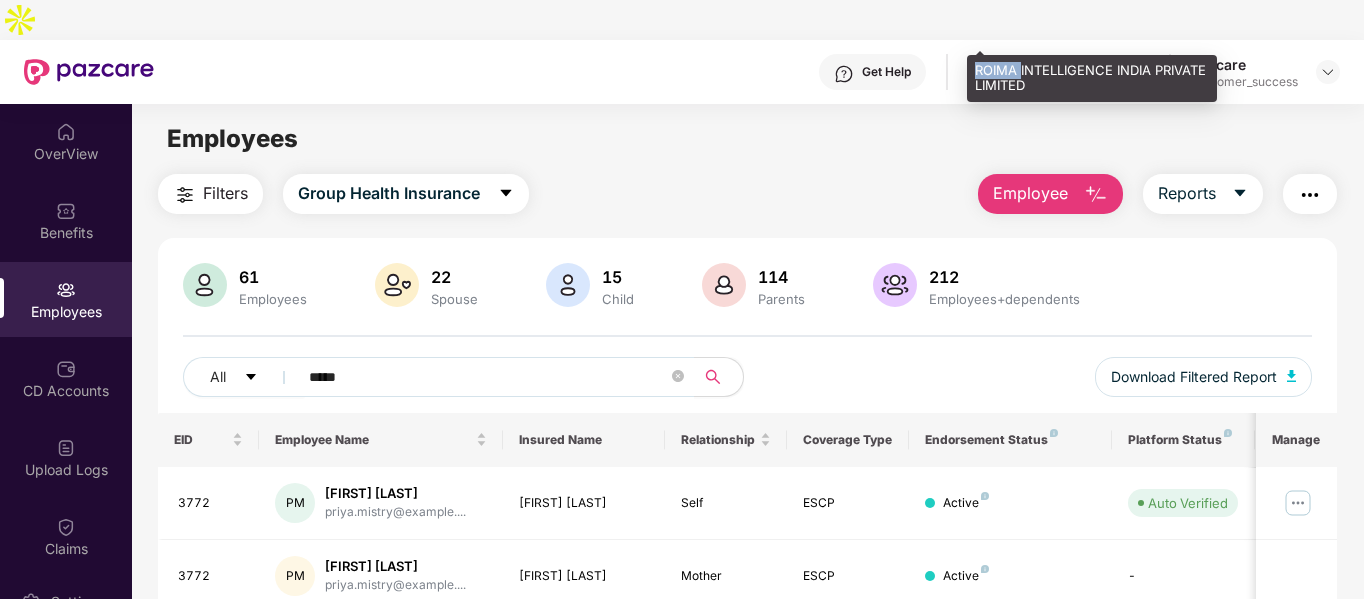 click on "ROIMA INTELLIGENCE INDIA PRIVATE LIMITED" at bounding box center (1092, 78) 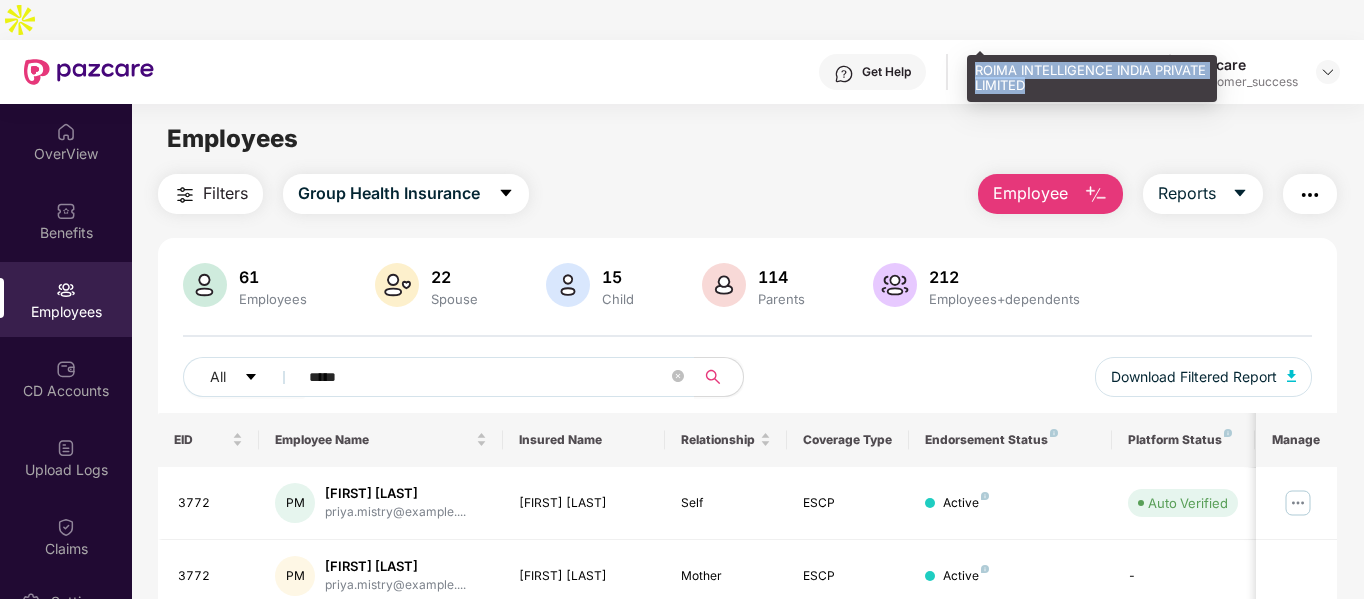 click on "ROIMA INTELLIGENCE INDIA PRIVATE LIMITED" at bounding box center [1092, 78] 